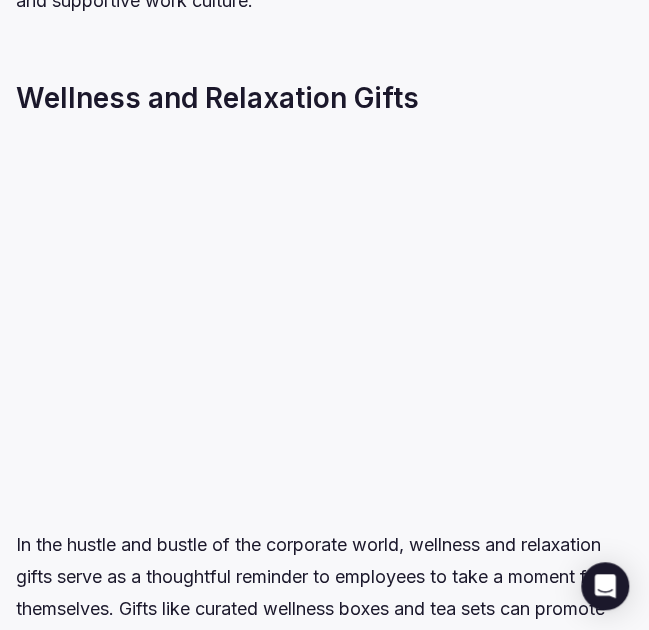 scroll, scrollTop: 3061, scrollLeft: 0, axis: vertical 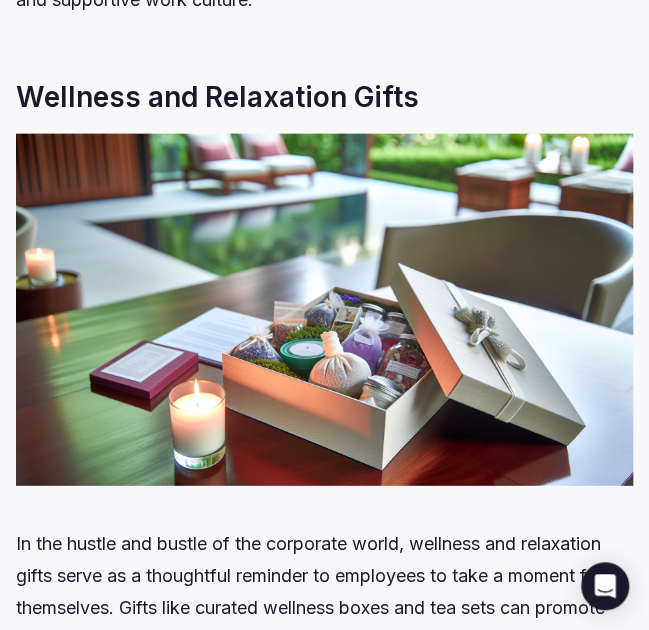 click at bounding box center [324, 310] 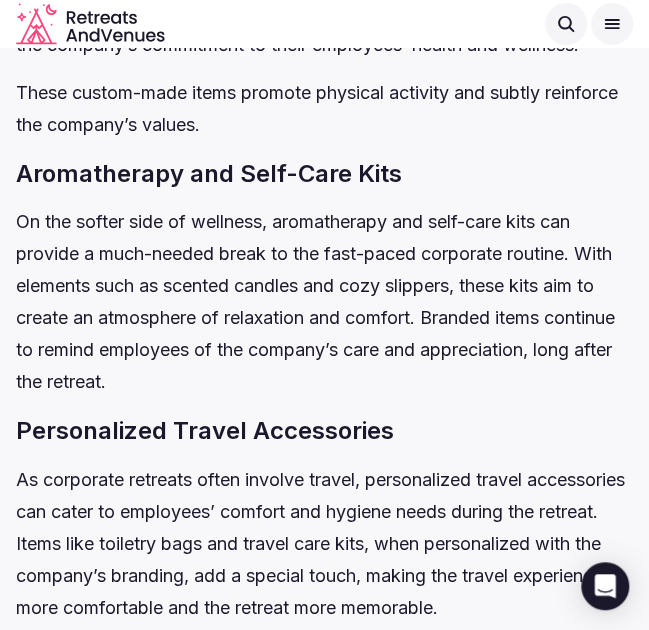 scroll, scrollTop: 3352, scrollLeft: 0, axis: vertical 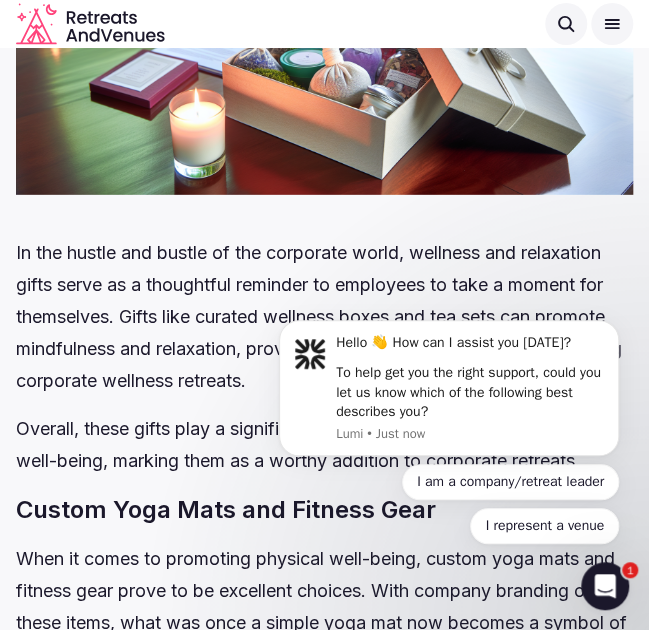 click on "Overall, these gifts play a significant role in enhancing the employee’s well-being, marking them as a worthy addition to corporate retreats." at bounding box center [324, 445] 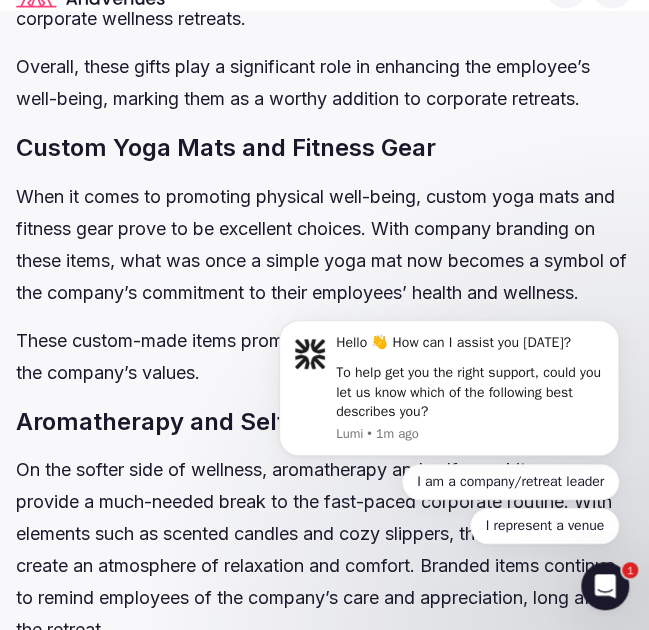scroll, scrollTop: 3715, scrollLeft: 0, axis: vertical 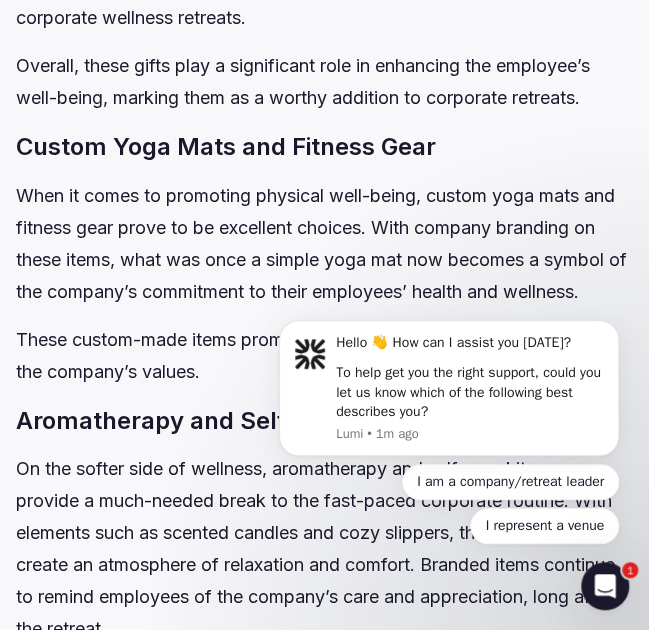 click on "When it comes to promoting physical well-being, custom yoga mats and fitness gear prove to be excellent choices. With company branding on these items, what was once a simple yoga mat now becomes a symbol of the company’s commitment to their employees’ health and wellness." at bounding box center [324, 244] 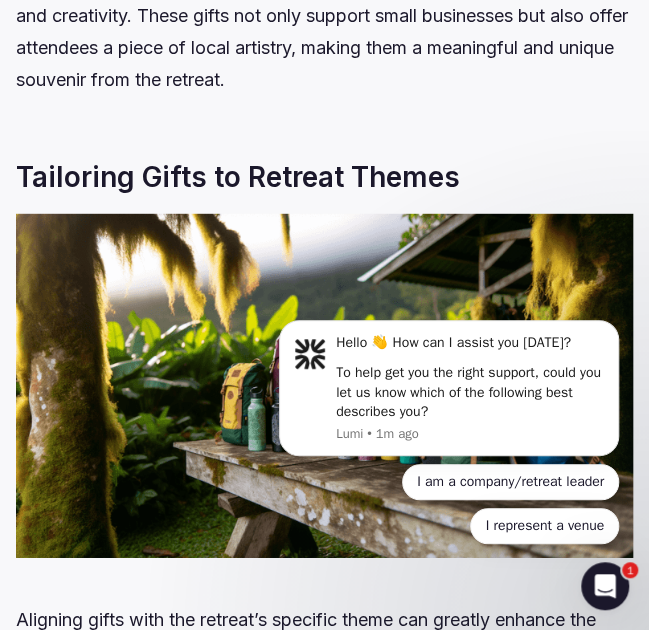 scroll, scrollTop: 7186, scrollLeft: 0, axis: vertical 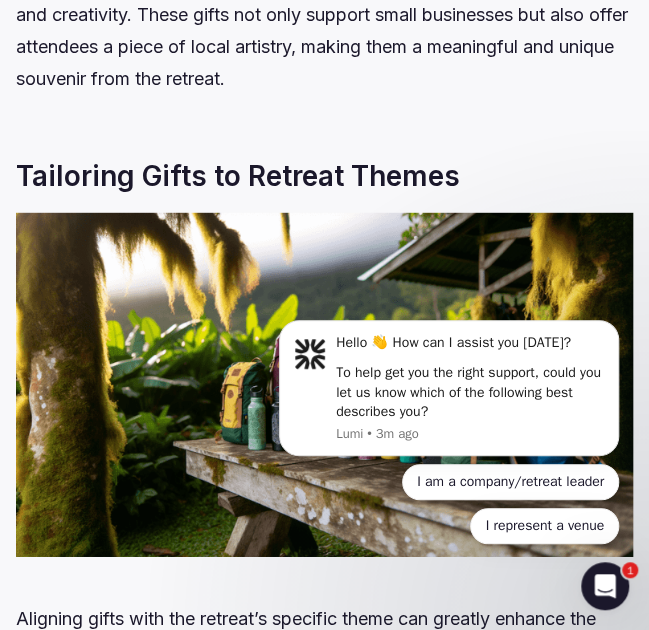 click on "Hello 👋 How can I assist you [DATE]?   To help get you the right support, could you let us know which of the following best describes you? Lumi • 3m ago I am a company/retreat leader I represent a venue" at bounding box center [449, 394] 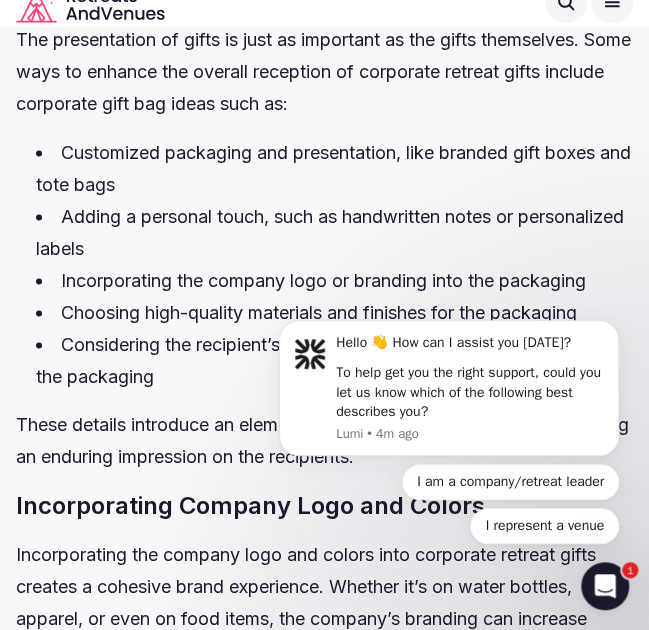 scroll, scrollTop: 8597, scrollLeft: 0, axis: vertical 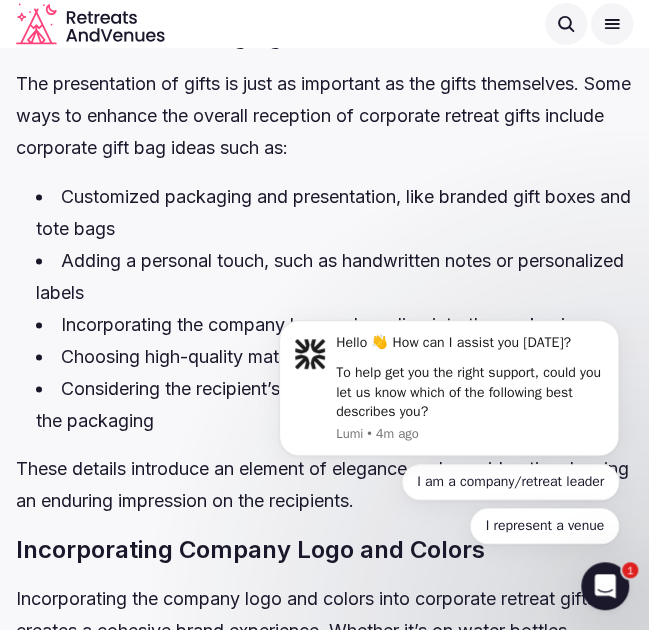 click on "The presentation of gifts is just as important as the gifts themselves. Some ways to enhance the overall reception of corporate retreat gifts include corporate gift bag ideas such as:" at bounding box center (324, 116) 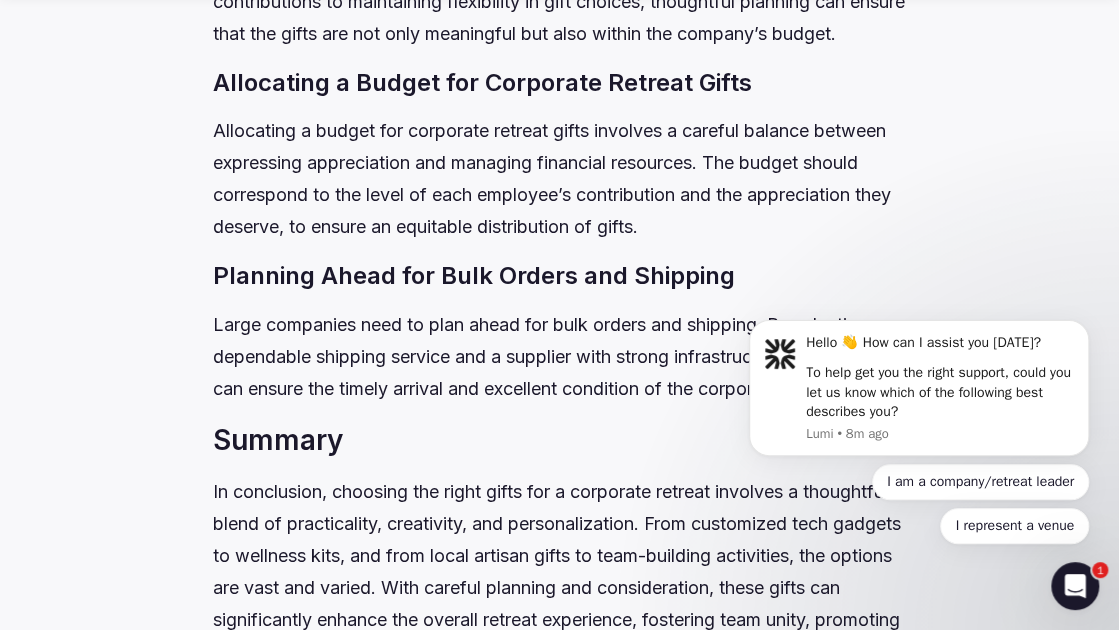 scroll, scrollTop: 9673, scrollLeft: 0, axis: vertical 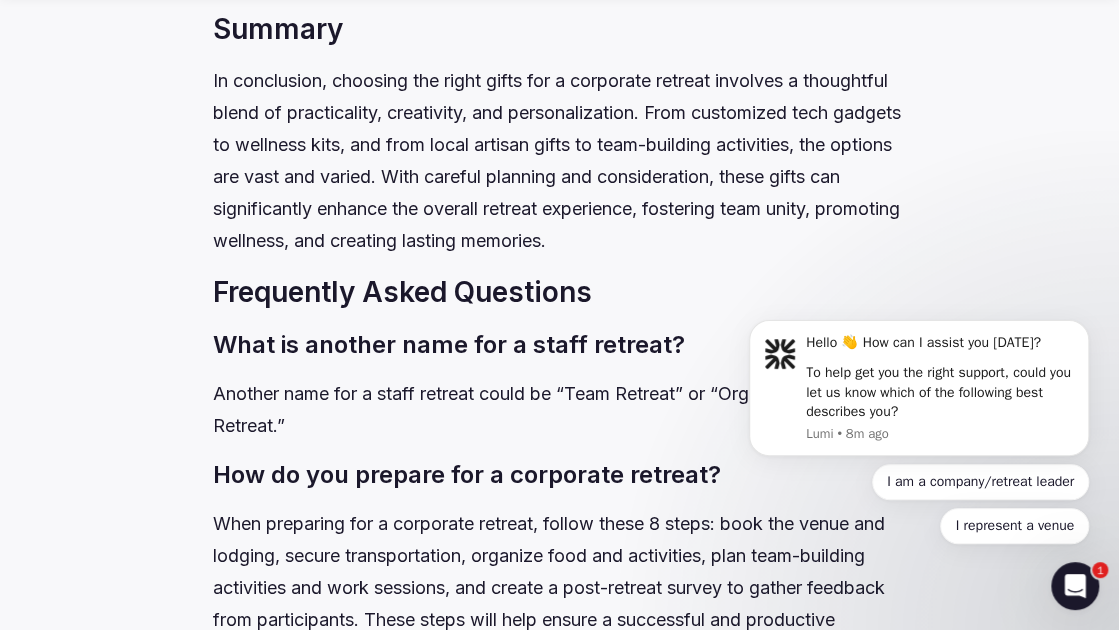 click on "In conclusion, choosing the right gifts for a corporate retreat involves a thoughtful blend of practicality, creativity, and personalization. From customized tech gadgets to wellness kits, and from local artisan gifts to team-building activities, the options are vast and varied. With careful planning and consideration, these gifts can significantly enhance the overall retreat experience, fostering team unity, promoting wellness, and creating lasting memories." at bounding box center (559, 161) 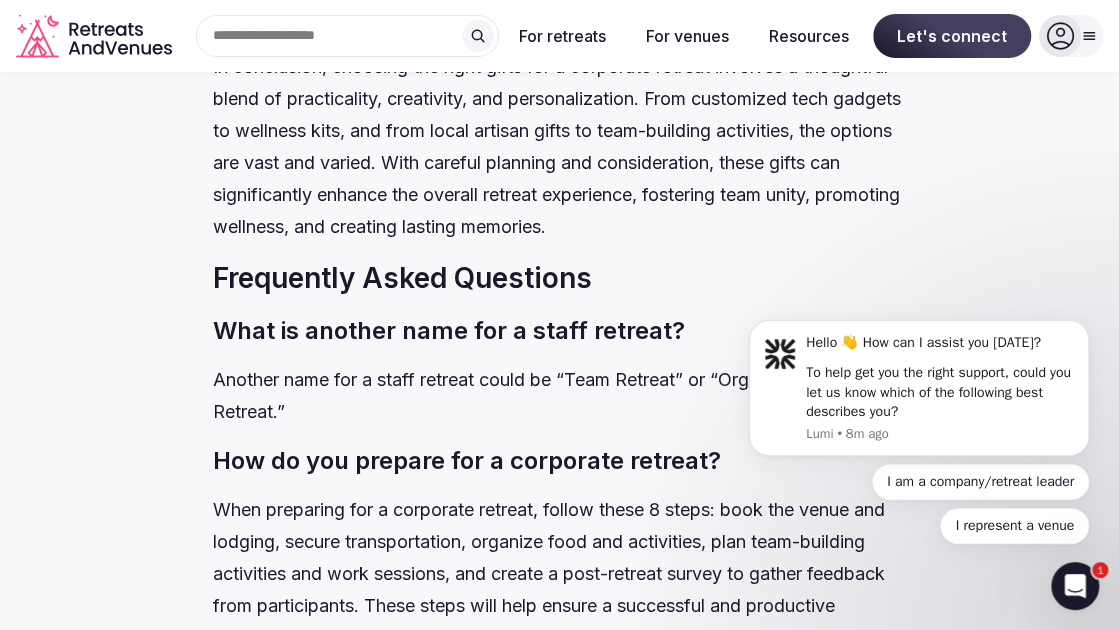 scroll, scrollTop: 9686, scrollLeft: 0, axis: vertical 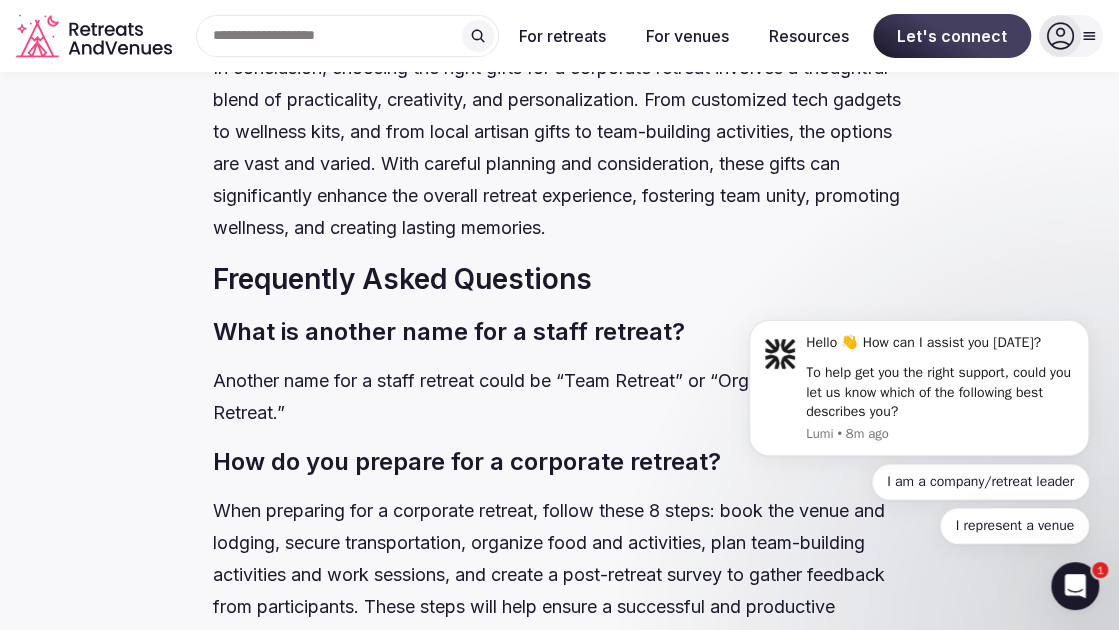 click on "In conclusion, choosing the right gifts for a corporate retreat involves a thoughtful blend of practicality, creativity, and personalization. From customized tech gadgets to wellness kits, and from local artisan gifts to team-building activities, the options are vast and varied. With careful planning and consideration, these gifts can significantly enhance the overall retreat experience, fostering team unity, promoting wellness, and creating lasting memories." at bounding box center [559, 148] 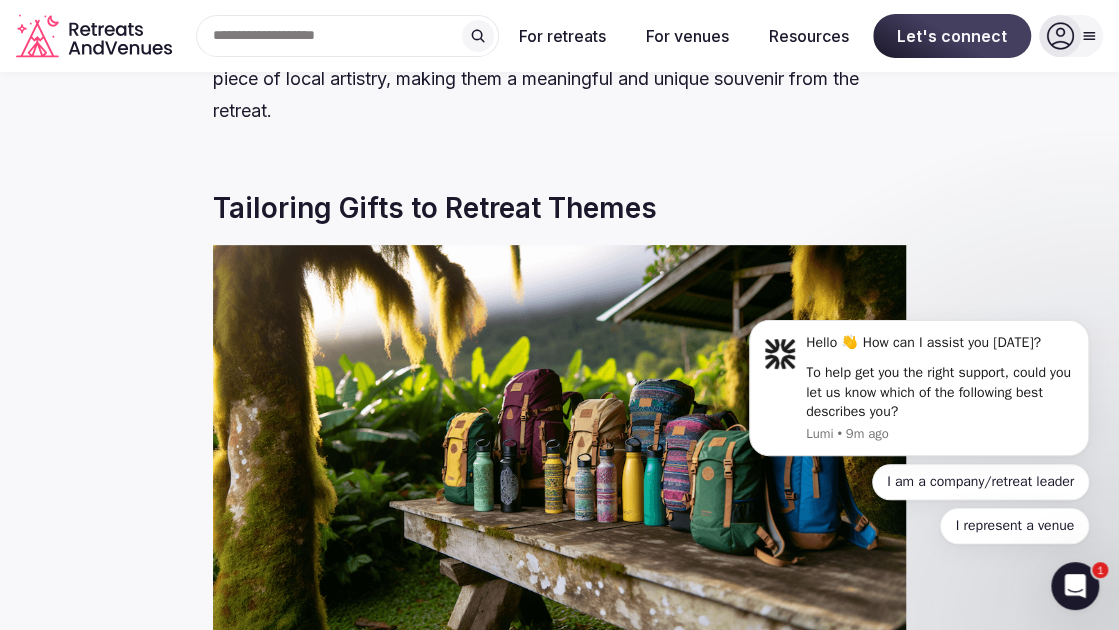 scroll, scrollTop: 6971, scrollLeft: 0, axis: vertical 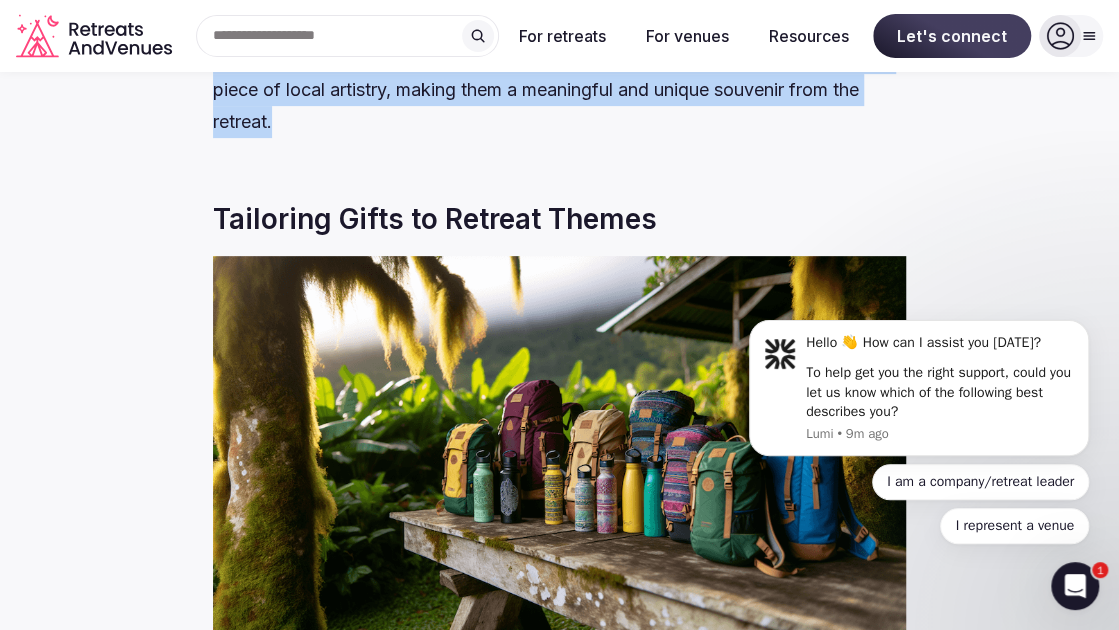drag, startPoint x: 438, startPoint y: 259, endPoint x: 208, endPoint y: 134, distance: 261.7728 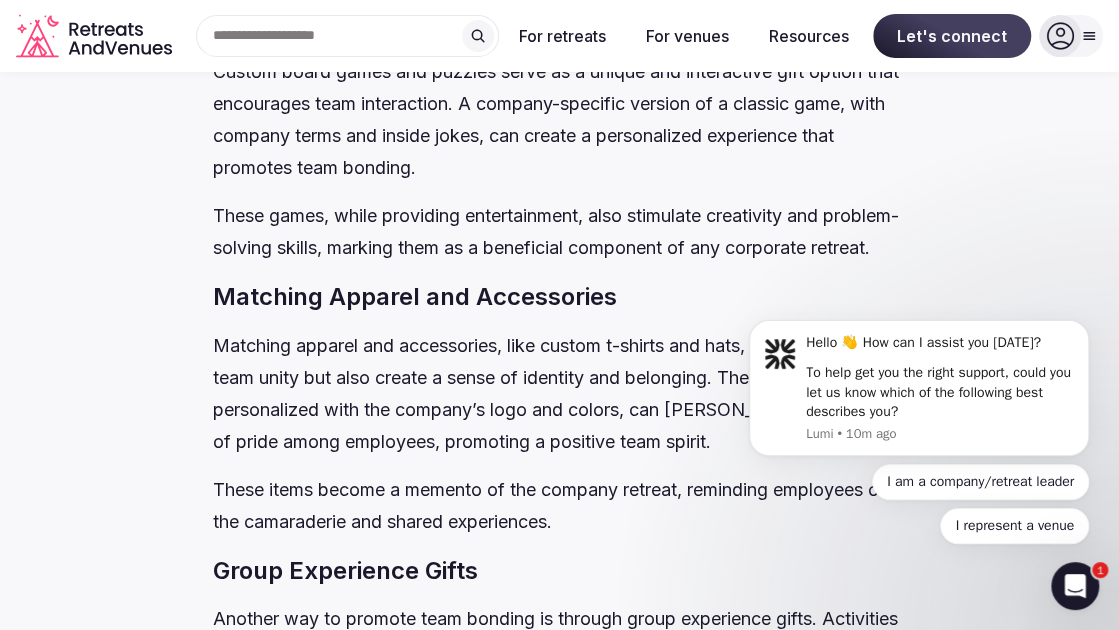 scroll, scrollTop: 5190, scrollLeft: 0, axis: vertical 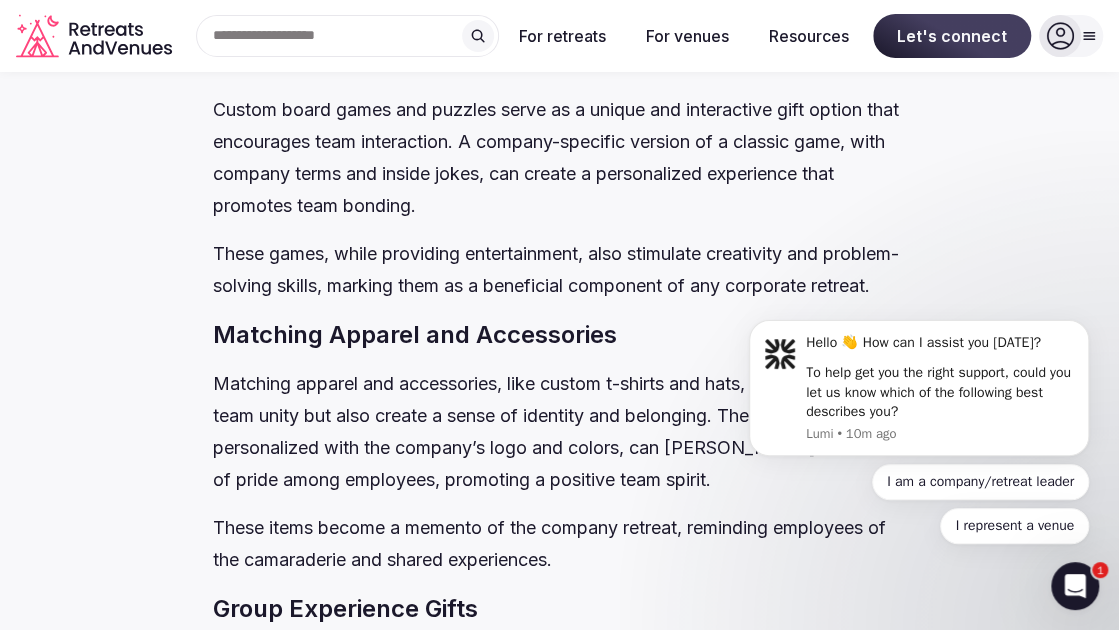 click on "Matching Apparel and Accessories" at bounding box center [559, 335] 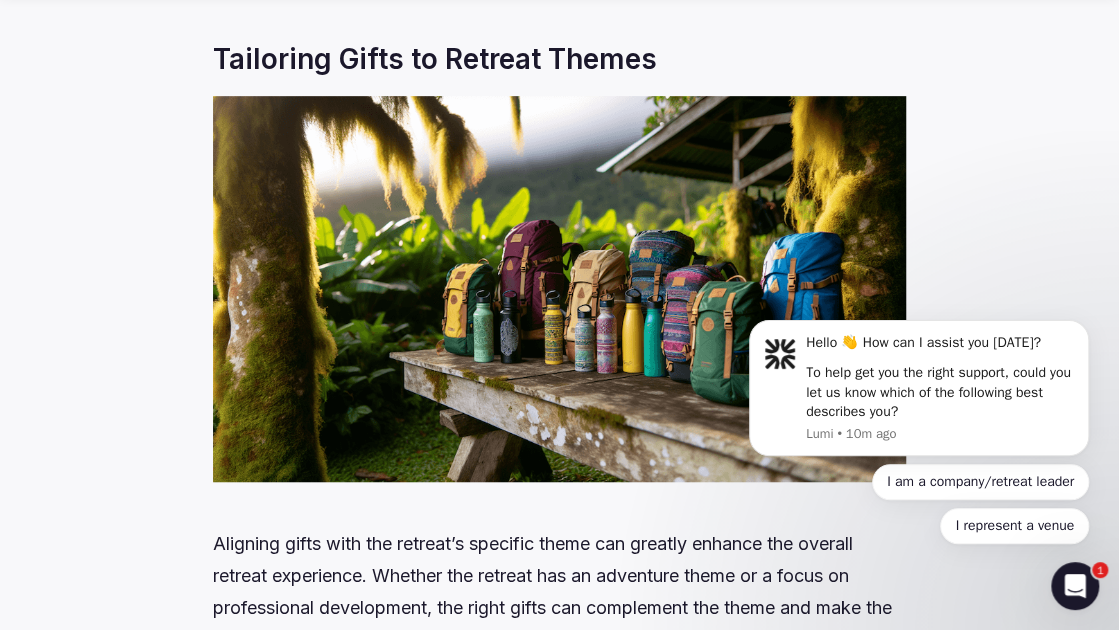 scroll, scrollTop: 7132, scrollLeft: 0, axis: vertical 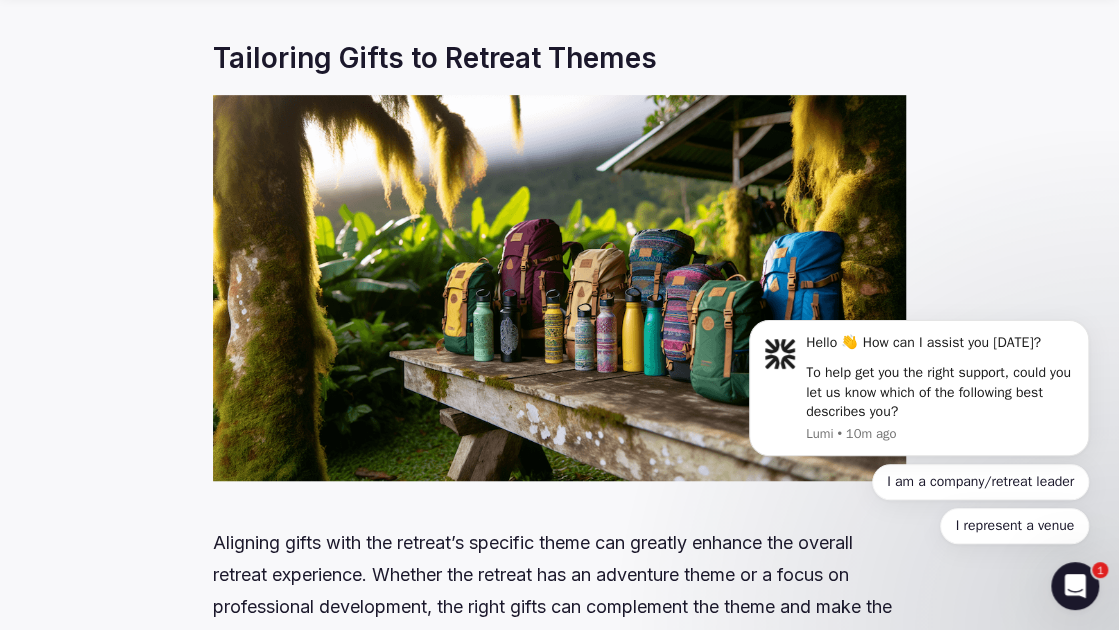 click at bounding box center [559, 288] 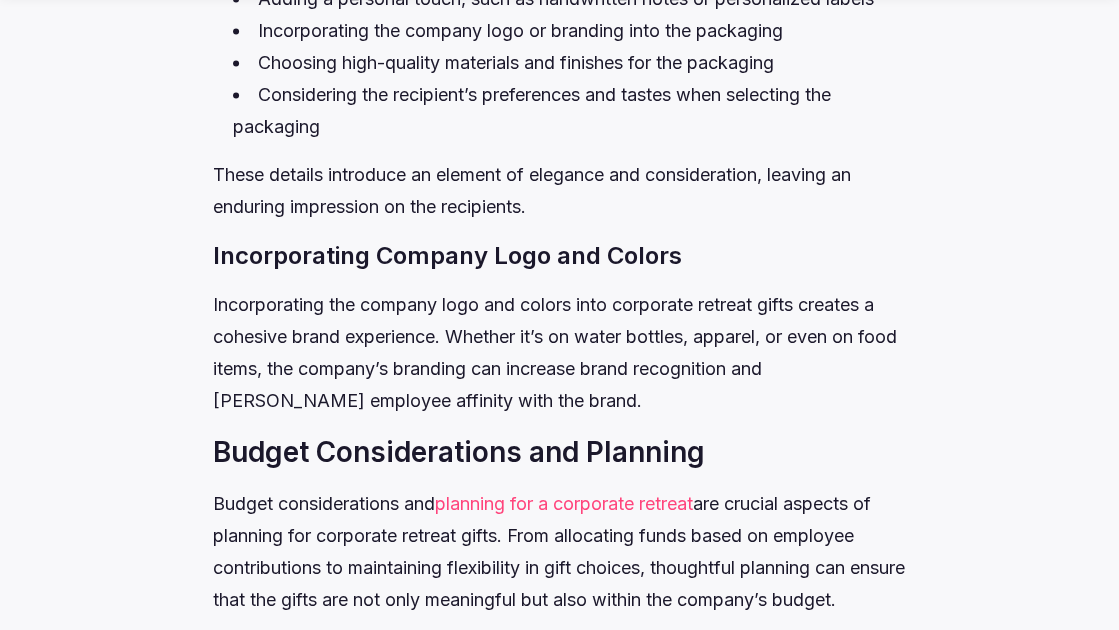 scroll, scrollTop: 8697, scrollLeft: 0, axis: vertical 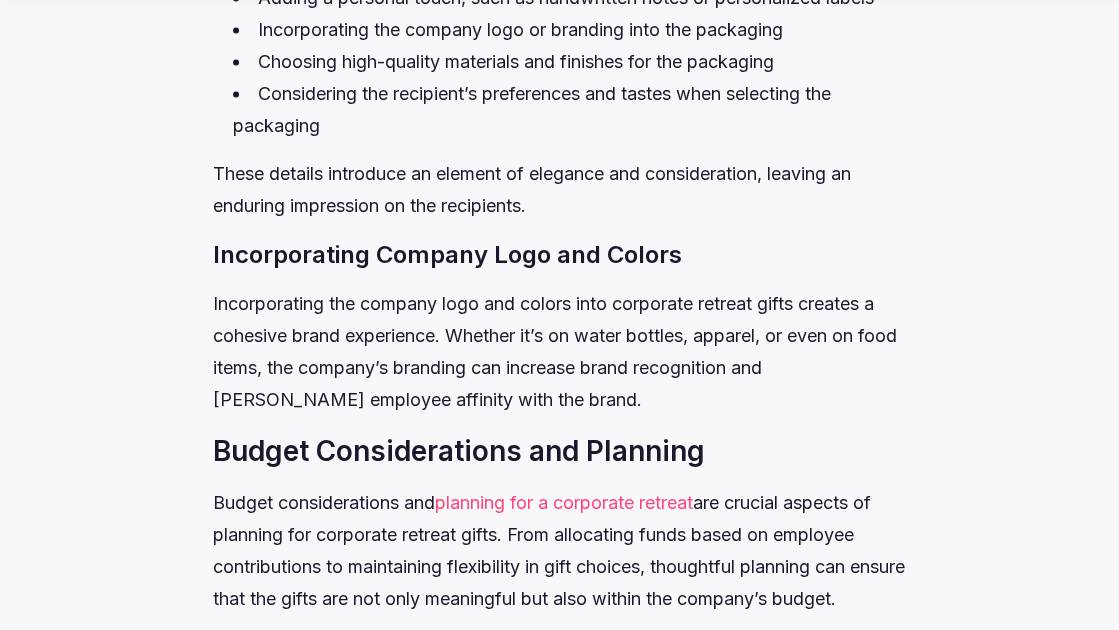 click on "15 Memorable Corporate Retreat Gifts to Enhance Team Spirit Blog [DATE] Share post
Looking for corporate retreat gifts that leave a lasting impression and boost team morale? This guide cuts through the clutter to highlight 15 memorable gift ideas that capture the spirit of your company, encourage team bonding, and echo social and environmental responsibility. Expect to discover a range of options from tech gadgets and sustainable goodies to wellness boosts and bonding activities, all geared towards making your corporate retreat a truly rewarding experience for your employees.
Key Takeaways
Corporate retreat gifts enhance team spirit and serve as tangible tokens of appreciation, with practical, eco-friendly, and tech-savvy options aligning with company values and environmental consciousness.
Unique and Practical Corporate Retreat Gifts
Customized Tech Gadgets
Eco-Friendly and Sustainable Gifts
Reusable bags
Drink tumblers" at bounding box center [559, -3167] 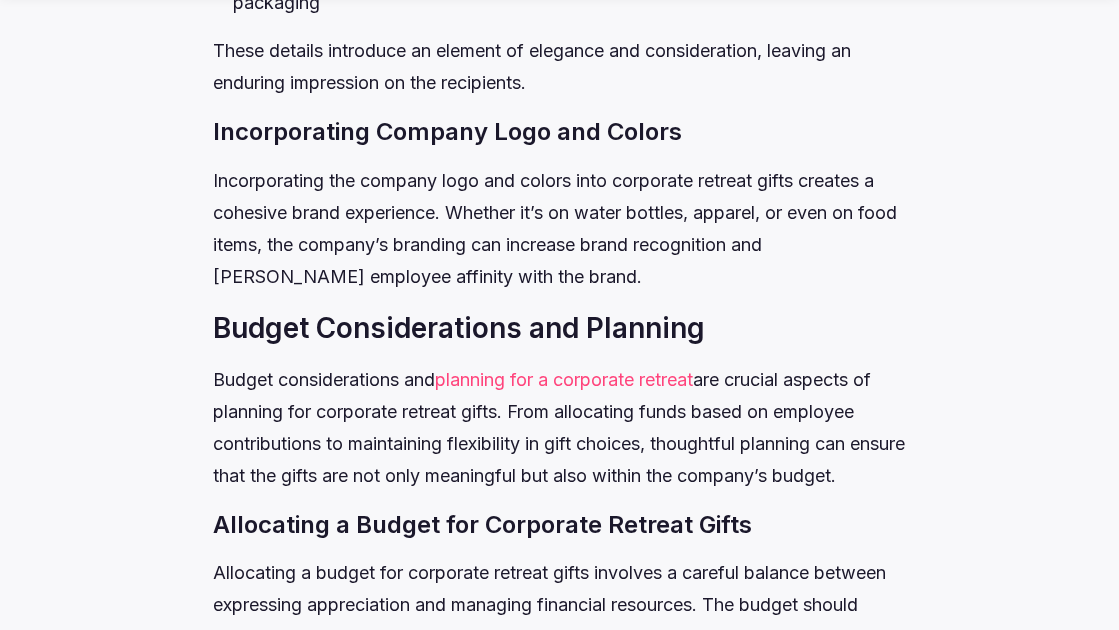 scroll, scrollTop: 8824, scrollLeft: 0, axis: vertical 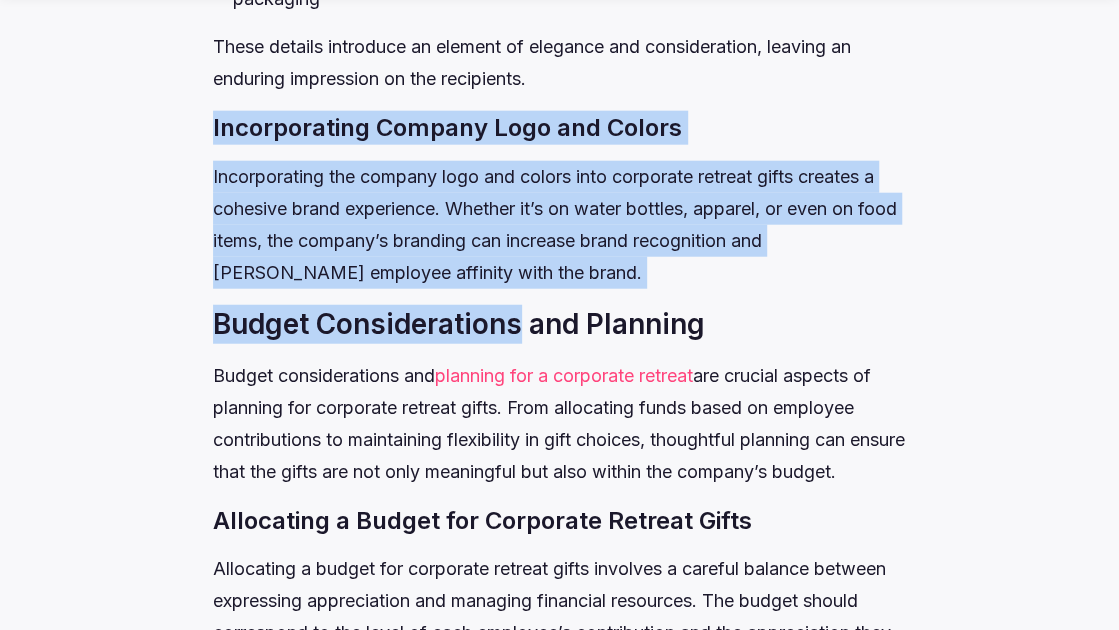 drag, startPoint x: 521, startPoint y: 419, endPoint x: 198, endPoint y: 256, distance: 361.79828 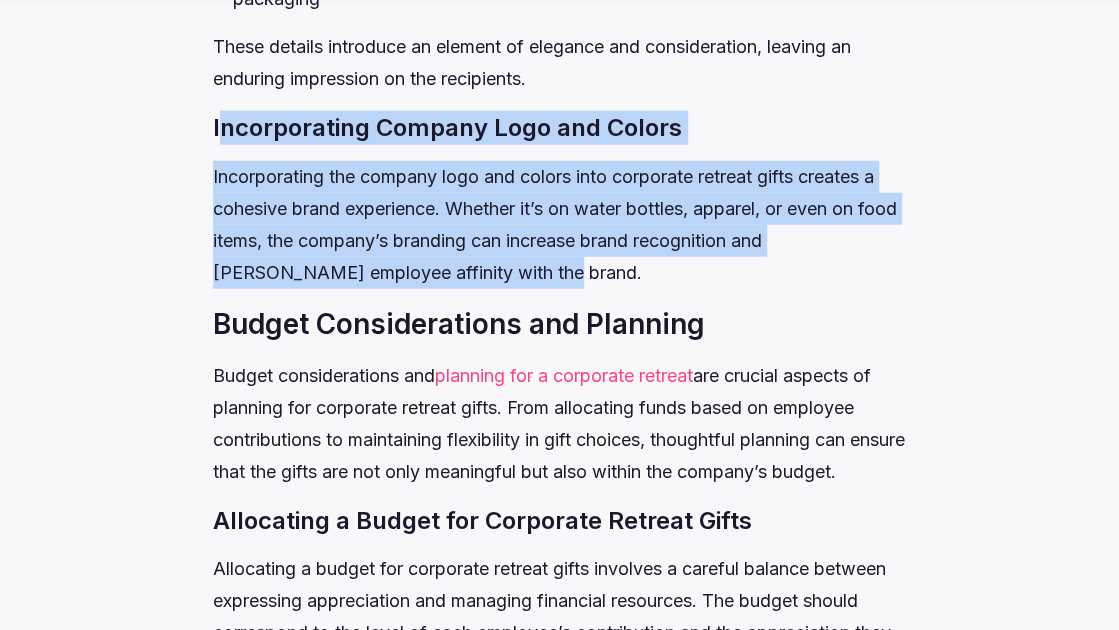 drag, startPoint x: 216, startPoint y: 259, endPoint x: 598, endPoint y: 402, distance: 407.88846 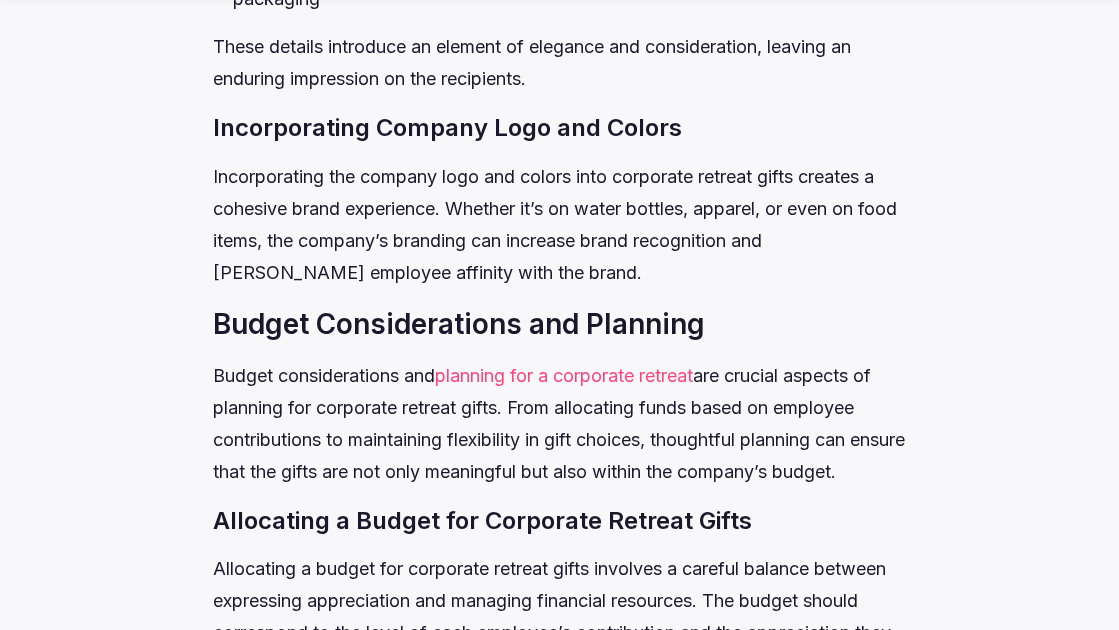 click on "Incorporating the company logo and colors into corporate retreat gifts creates a cohesive brand experience. Whether it’s on water bottles, apparel, or even on food items, the company’s branding can increase brand recognition and [PERSON_NAME] employee affinity with the brand." at bounding box center (559, 225) 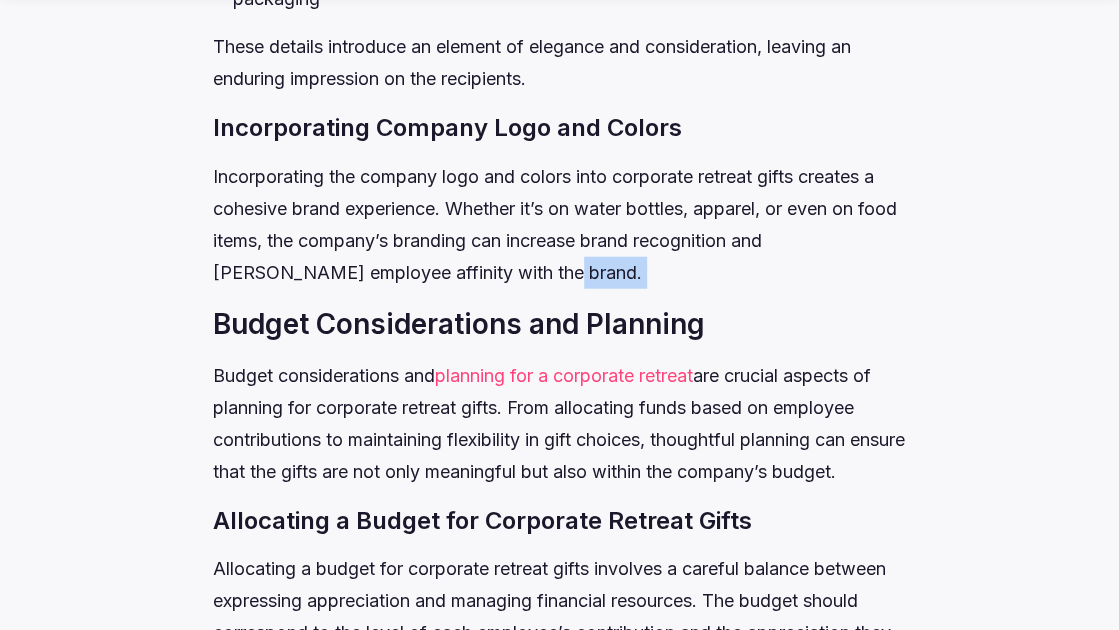 click on "Incorporating the company logo and colors into corporate retreat gifts creates a cohesive brand experience. Whether it’s on water bottles, apparel, or even on food items, the company’s branding can increase brand recognition and [PERSON_NAME] employee affinity with the brand." at bounding box center [559, 225] 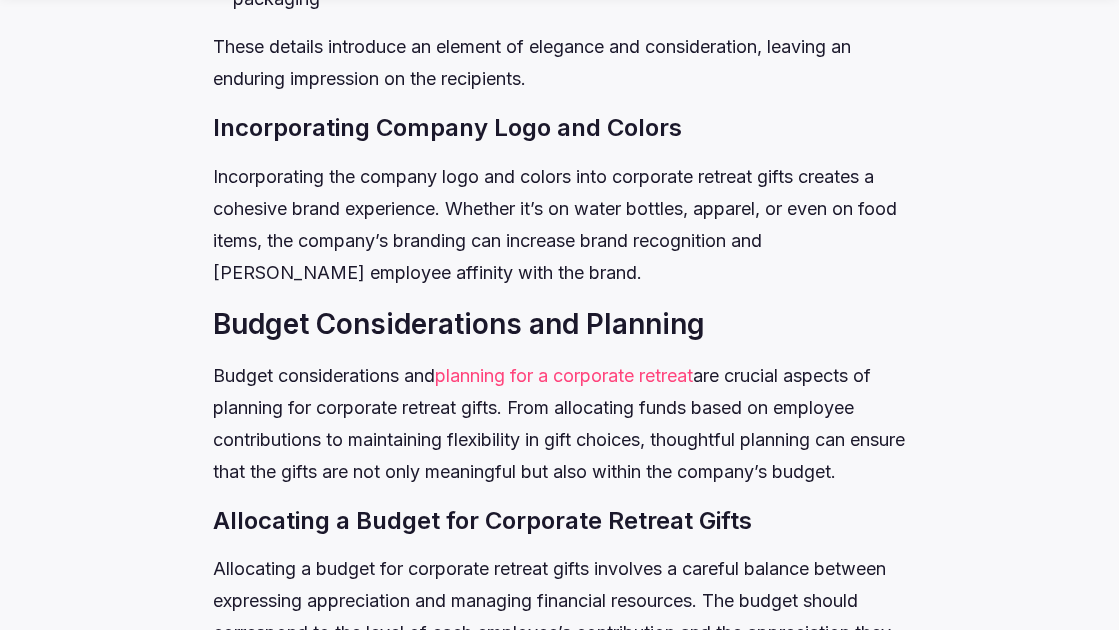 click on "Incorporating the company logo and colors into corporate retreat gifts creates a cohesive brand experience. Whether it’s on water bottles, apparel, or even on food items, the company’s branding can increase brand recognition and [PERSON_NAME] employee affinity with the brand." at bounding box center [559, 225] 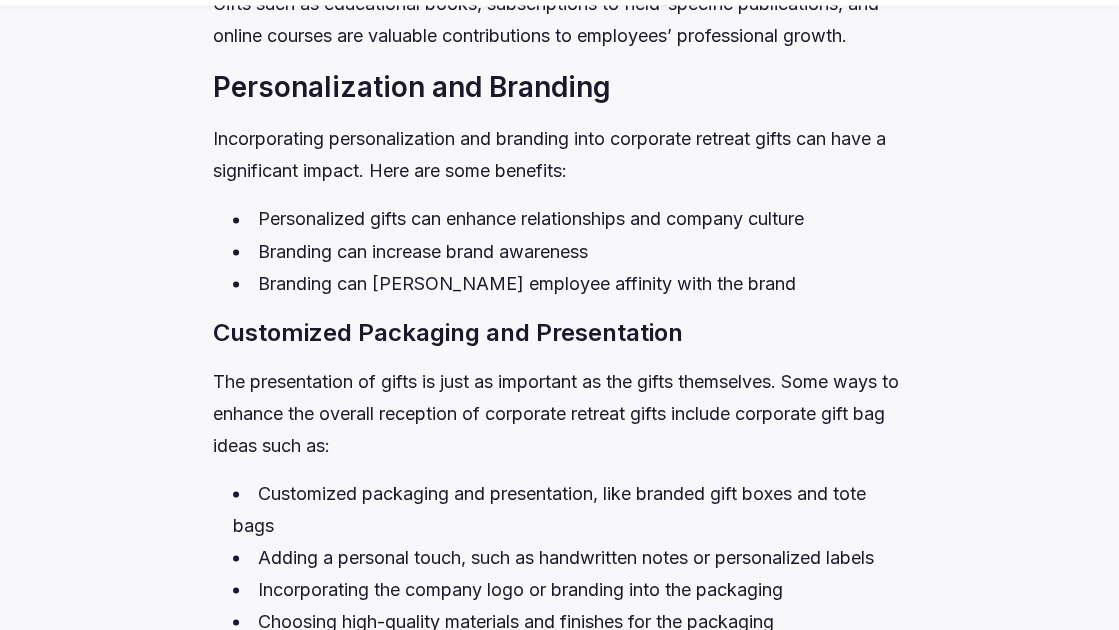 scroll, scrollTop: 8064, scrollLeft: 0, axis: vertical 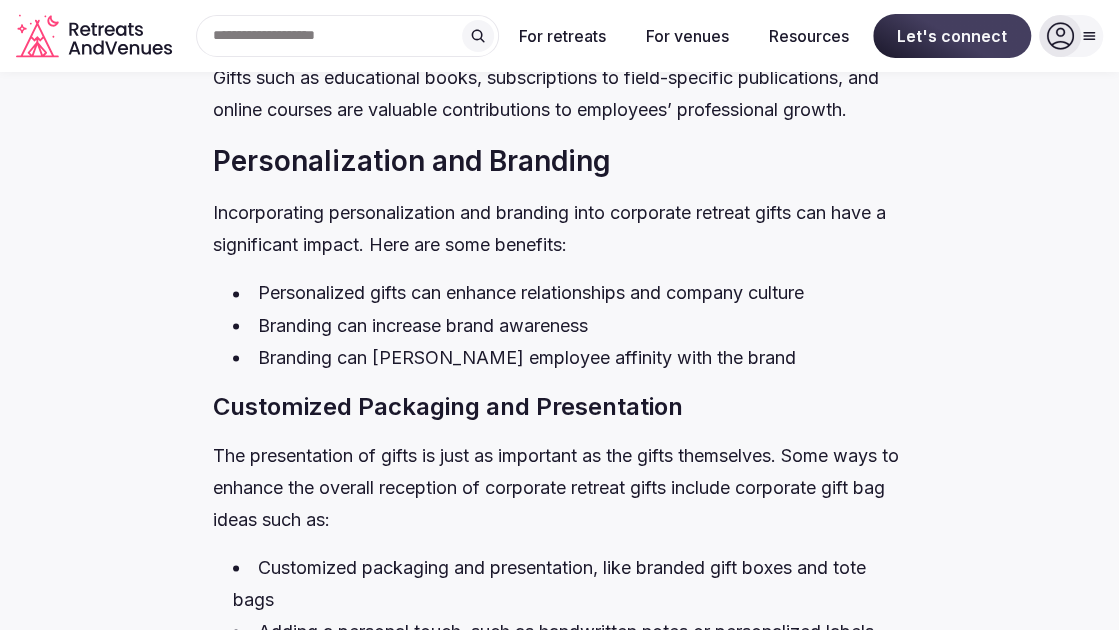 click on "15 Memorable Corporate Retreat Gifts to Enhance Team Spirit Blog [DATE] Share post
Looking for corporate retreat gifts that leave a lasting impression and boost team morale? This guide cuts through the clutter to highlight 15 memorable gift ideas that capture the spirit of your company, encourage team bonding, and echo social and environmental responsibility. Expect to discover a range of options from tech gadgets and sustainable goodies to wellness boosts and bonding activities, all geared towards making your corporate retreat a truly rewarding experience for your employees.
Key Takeaways
Corporate retreat gifts enhance team spirit and serve as tangible tokens of appreciation, with practical, eco-friendly, and tech-savvy options aligning with company values and environmental consciousness.
Unique and Practical Corporate Retreat Gifts
Customized Tech Gadgets
Eco-Friendly and Sustainable Gifts
Reusable bags
Drink tumblers" at bounding box center [559, -2534] 